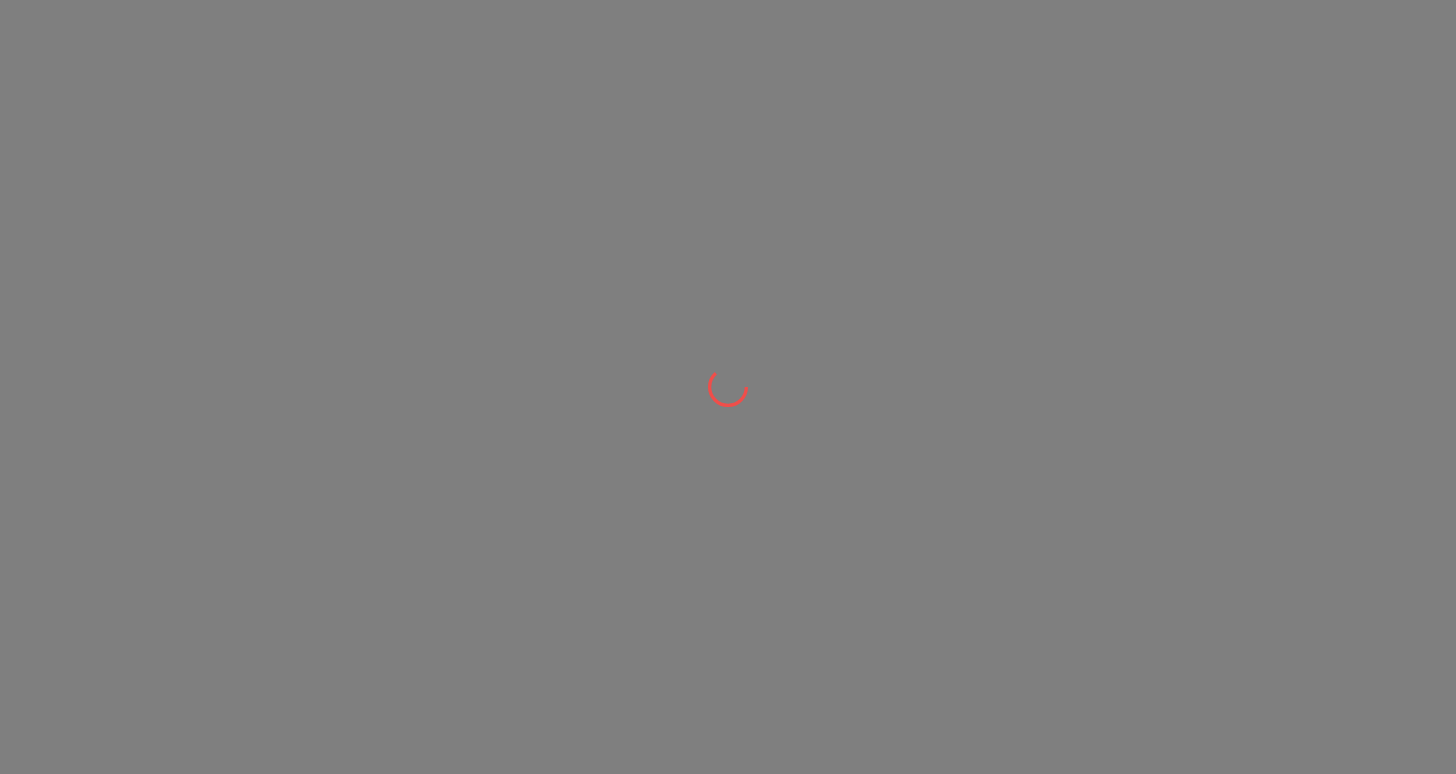 scroll, scrollTop: 0, scrollLeft: 0, axis: both 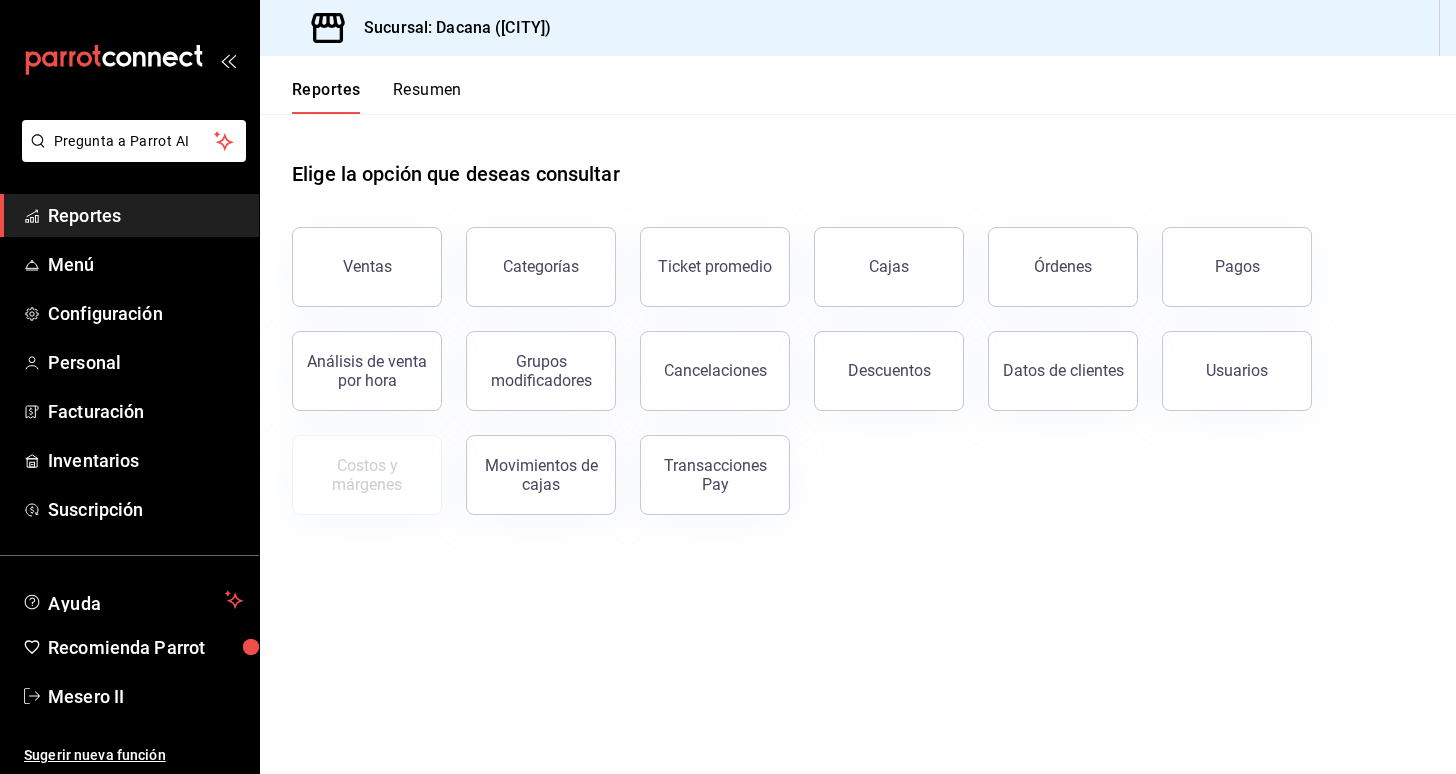 drag, startPoint x: 121, startPoint y: 731, endPoint x: 124, endPoint y: 720, distance: 11.401754 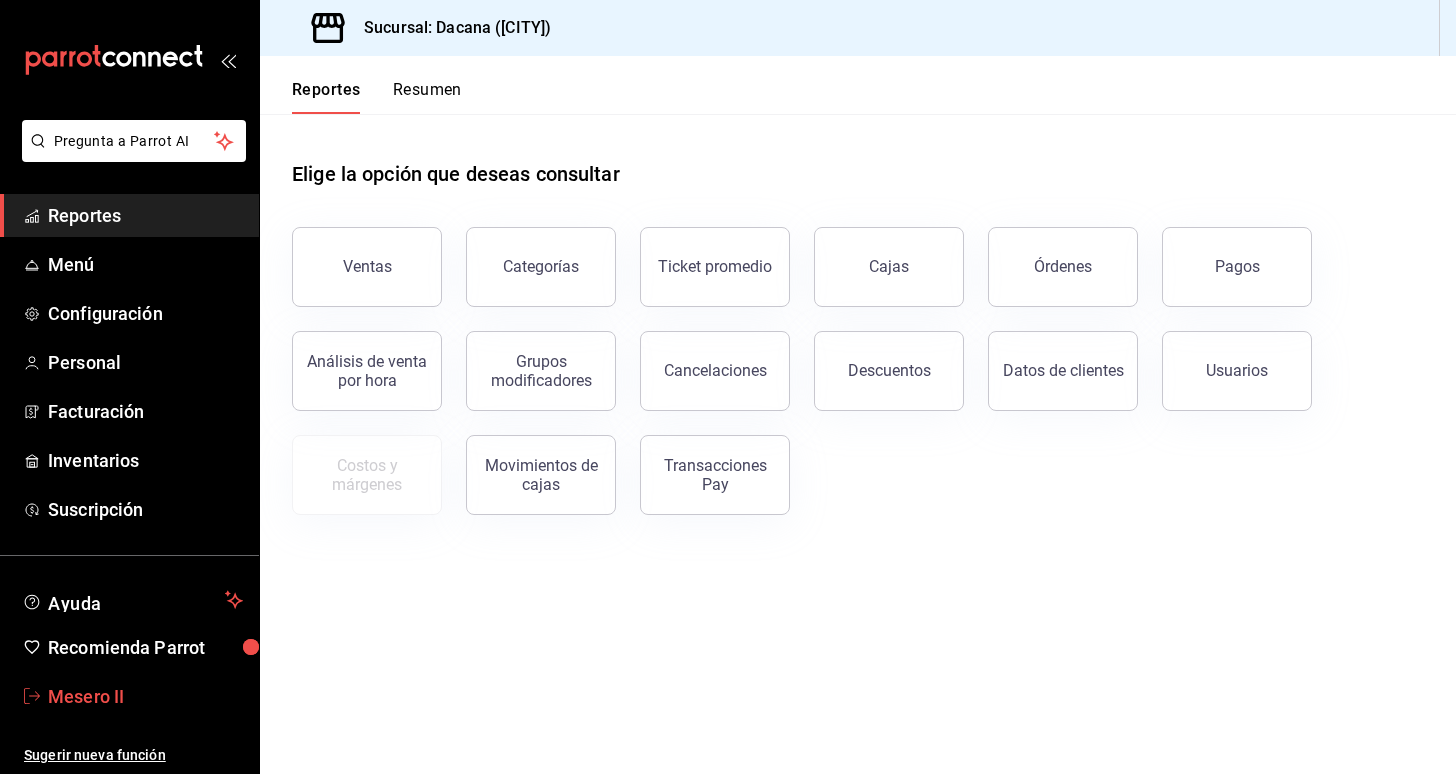 click on "Mesero II" at bounding box center [145, 696] 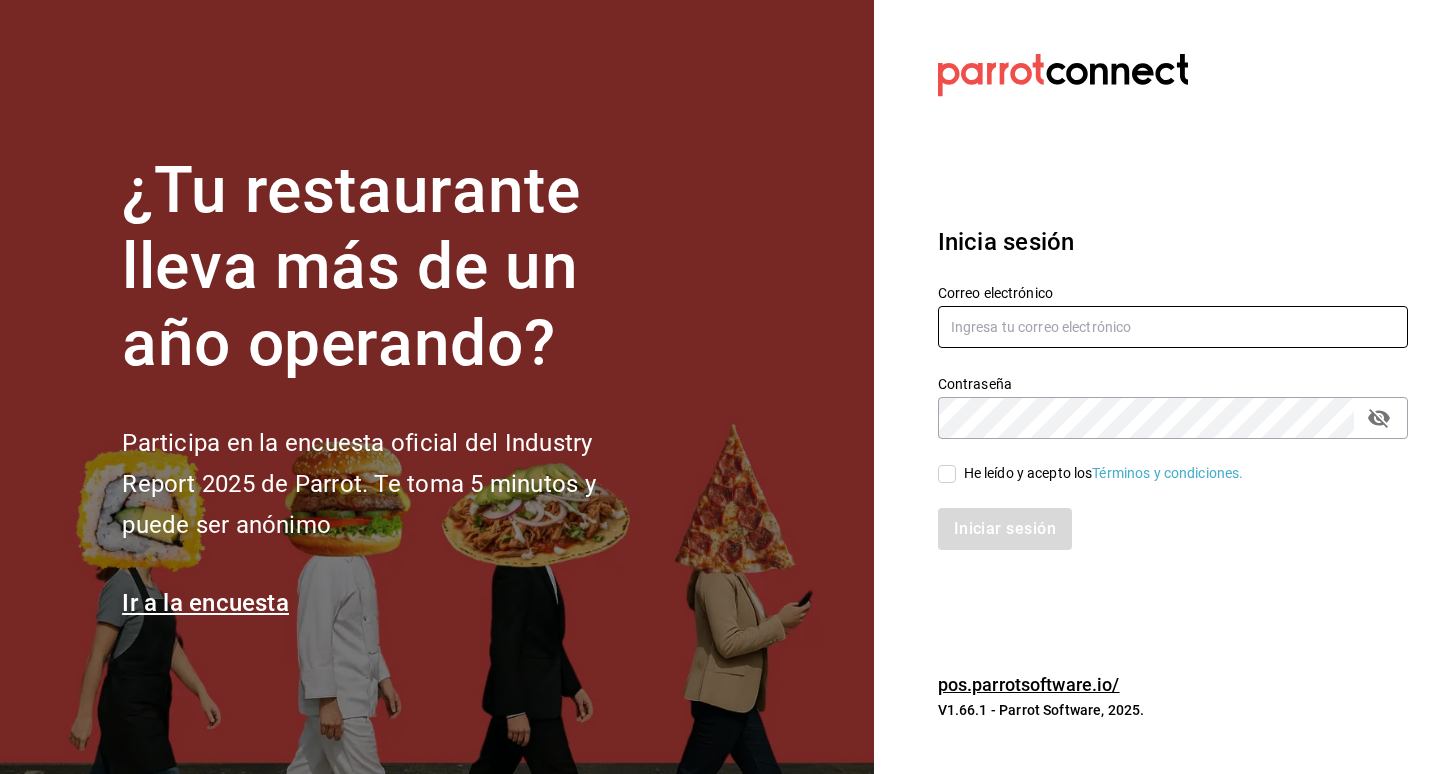 type on "leticialopezverdeja@example.com" 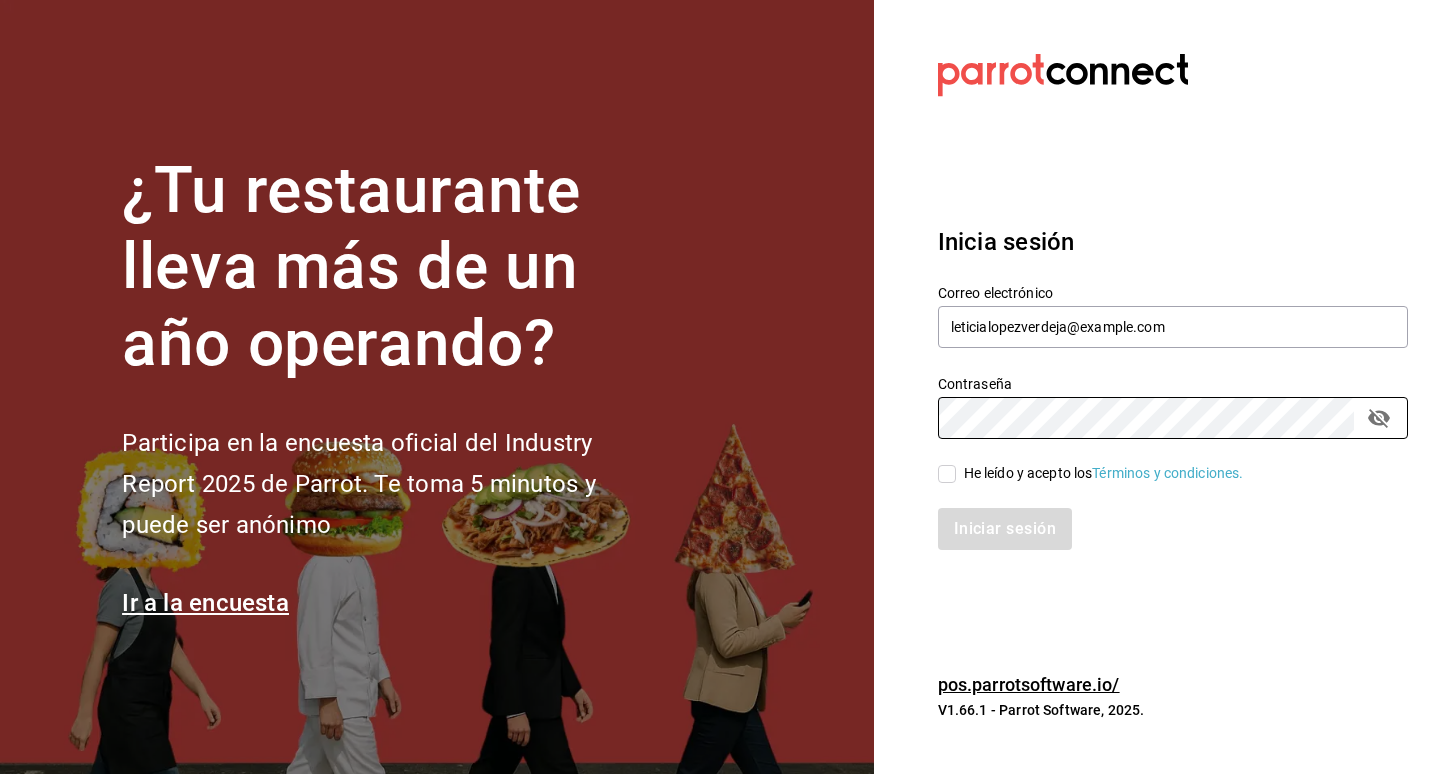 click on "He leído y acepto los  Términos y condiciones." at bounding box center (1104, 473) 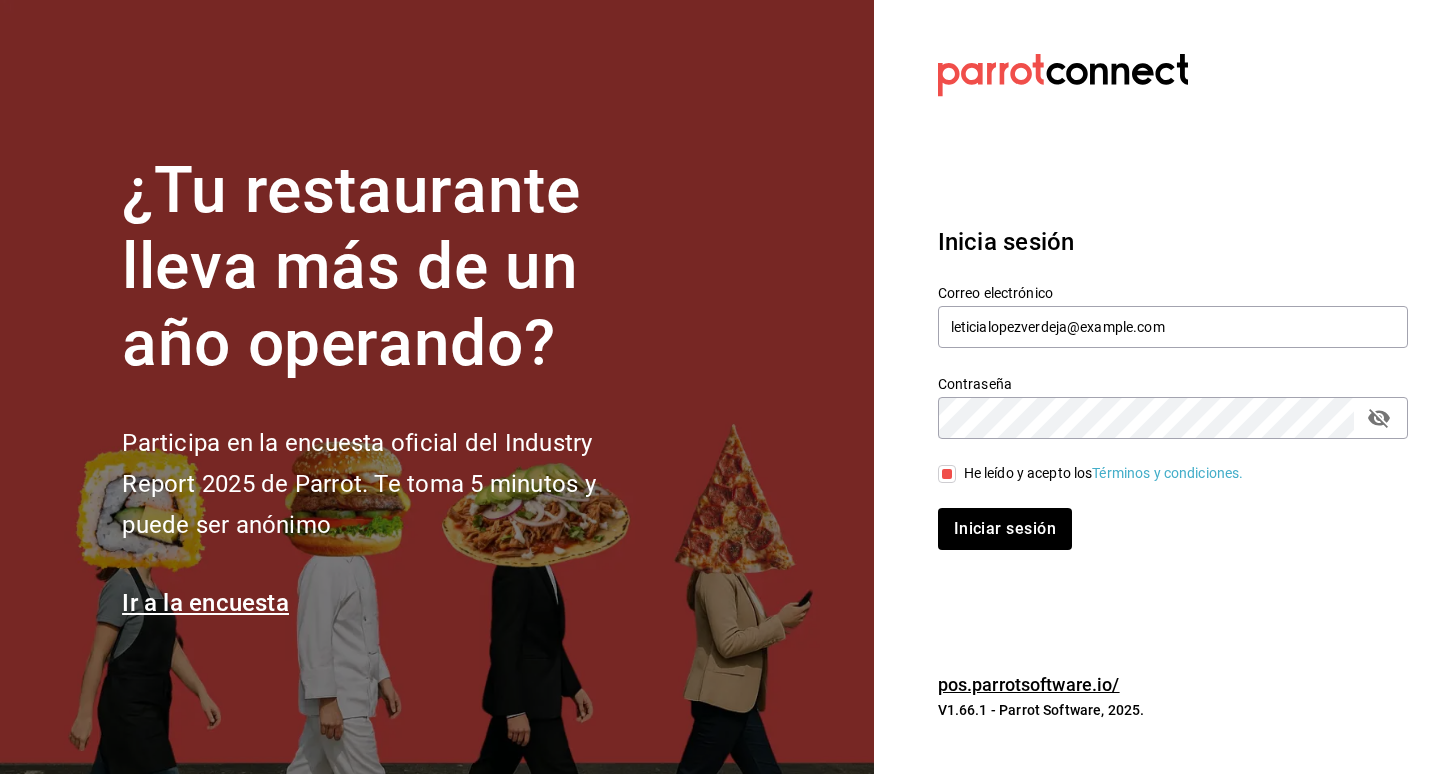 click on "Iniciar sesión" at bounding box center (1161, 517) 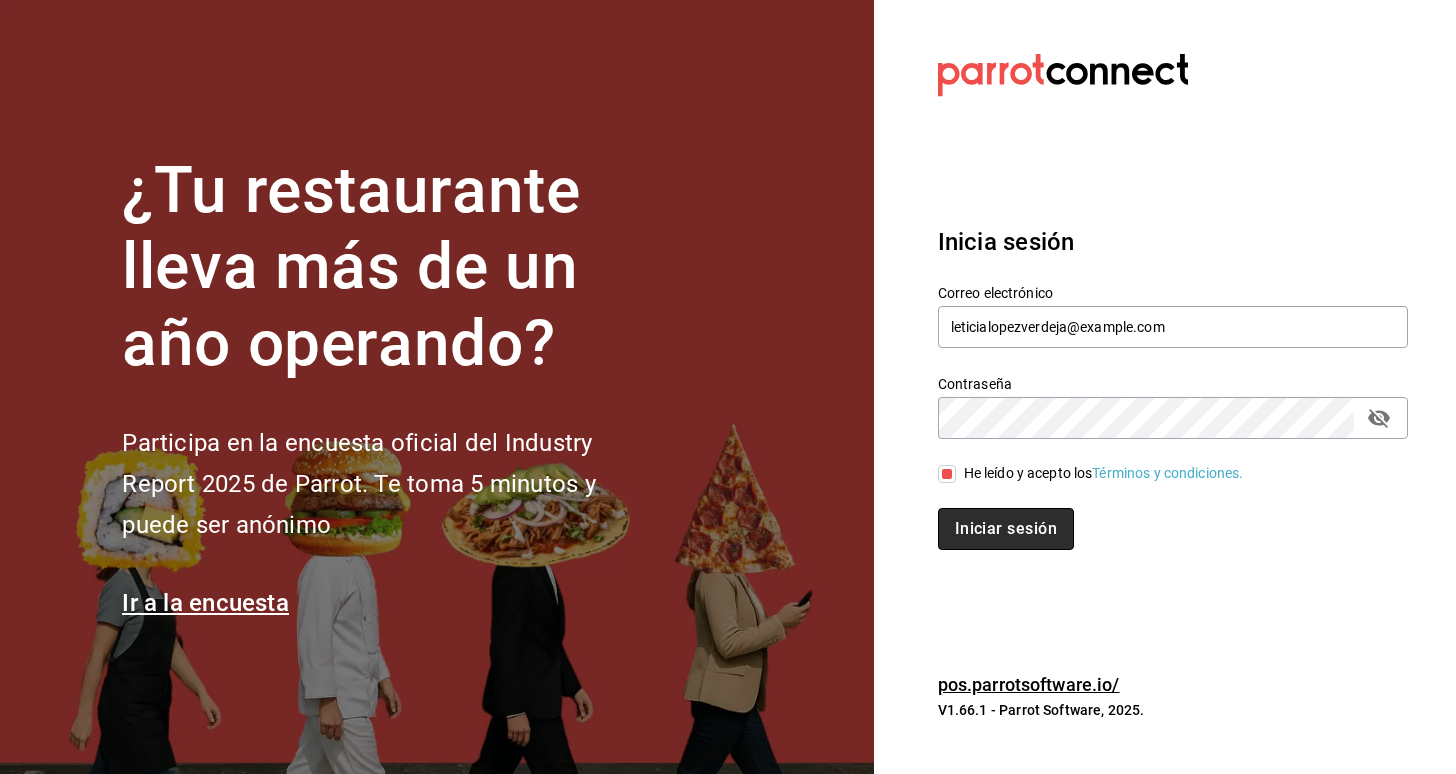 click on "Iniciar sesión" at bounding box center [1006, 529] 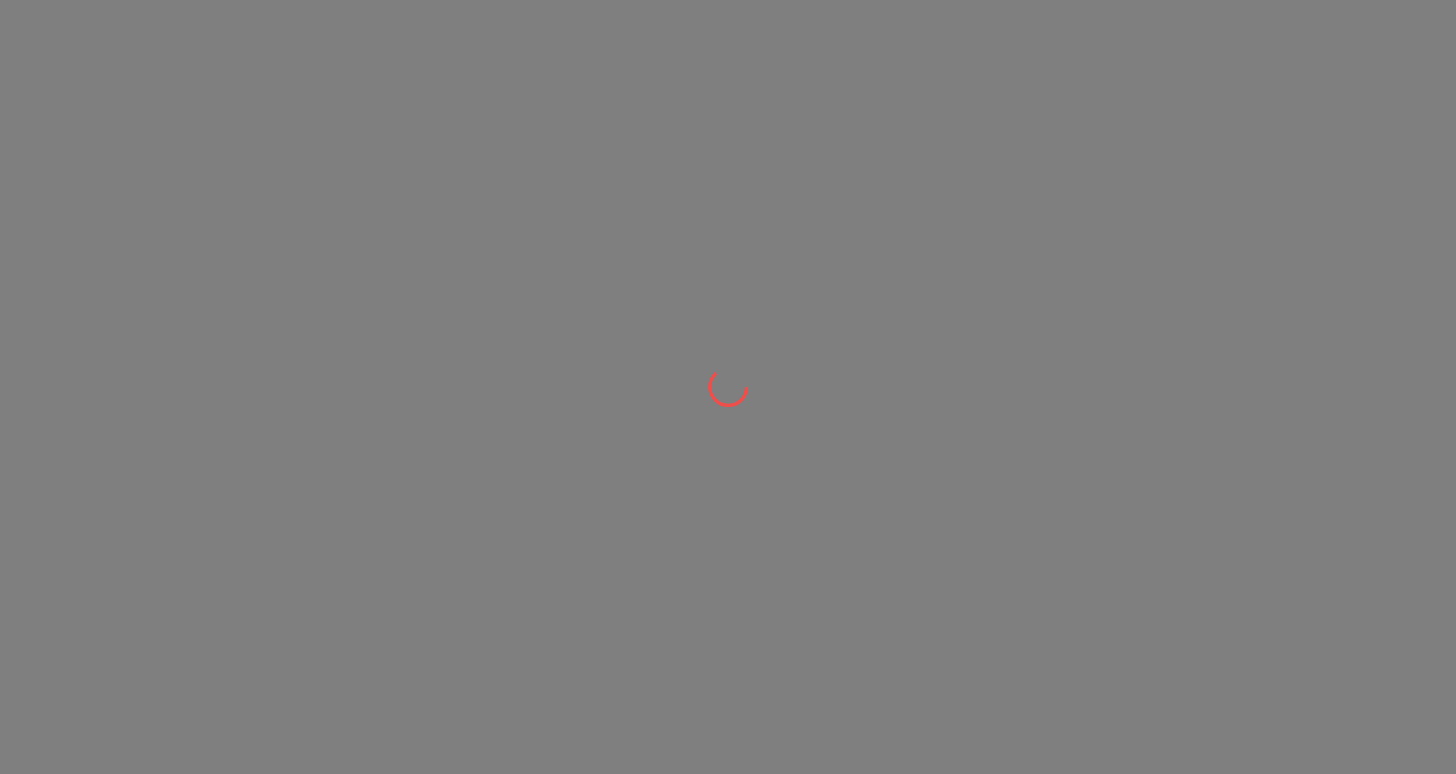 scroll, scrollTop: 0, scrollLeft: 0, axis: both 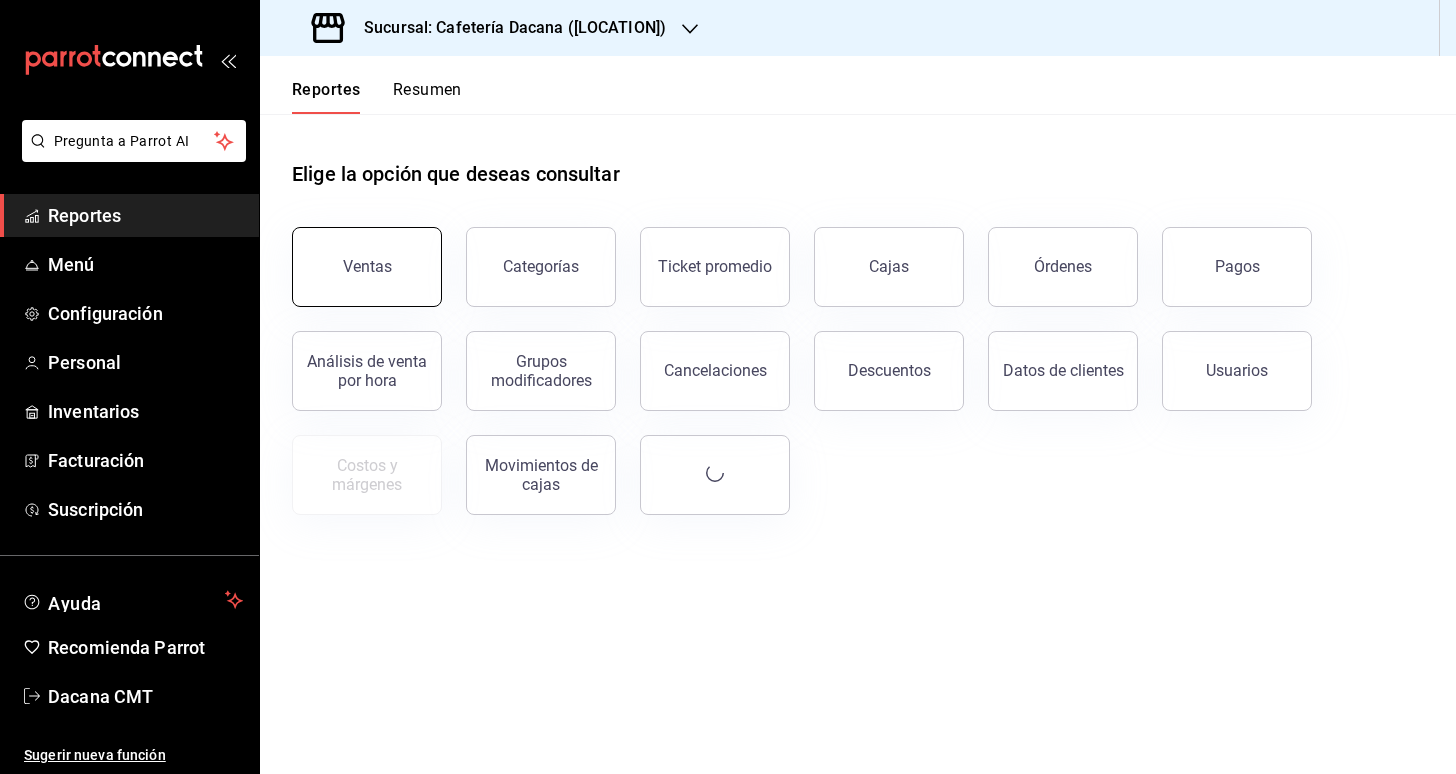 click on "Ventas" at bounding box center (367, 267) 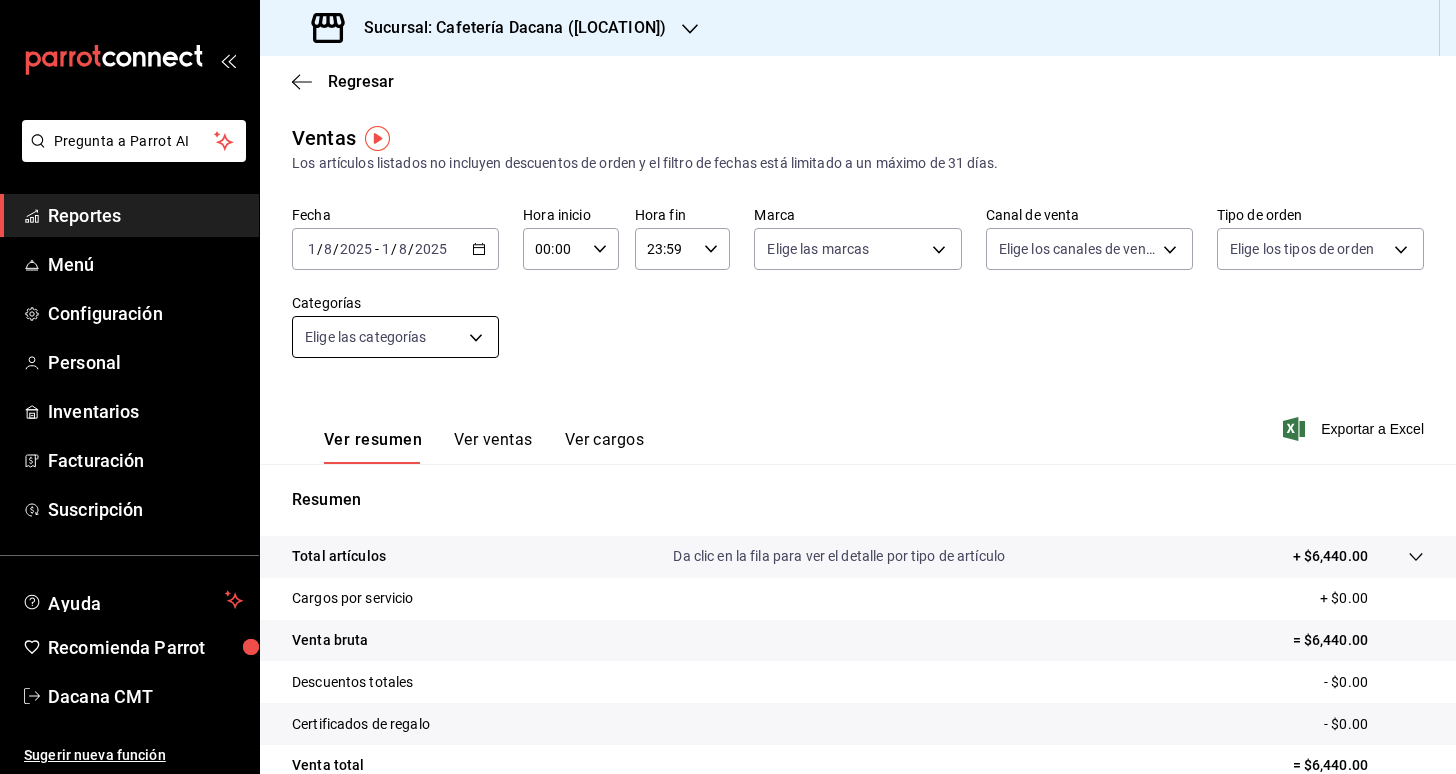 click on "Pregunta a Parrot AI Reportes   Menú   Configuración   Personal   Inventarios   Facturación   Suscripción   Ayuda Recomienda Parrot   Dacana CMT   Sugerir nueva función   Sucursal: Cafetería Dacana (Centro Médico) Regresar Ventas Los artículos listados no incluyen descuentos de orden y el filtro de fechas está limitado a un máximo de 31 días. Fecha 2025-08-01 1 / 8 / 2025 - 2025-08-01 1 / 8 / 2025 Hora inicio 00:00 Hora inicio Hora fin 23:59 Hora fin Marca Elige las marcas Canal de venta Elige los canales de venta Tipo de orden Elige los tipos de orden Categorías Elige las categorías Ver resumen Ver ventas Ver cargos Exportar a Excel Resumen Total artículos Da clic en la fila para ver el detalle por tipo de artículo + $6,440.00 Cargos por servicio + $0.00 Venta bruta = $6,440.00 Descuentos totales - $0.00 Certificados de regalo - $0.00 Venta total = $6,440.00 Impuestos - $888.28 Venta neta = $5,551.72 Pregunta a Parrot AI Reportes   Menú   Configuración   Personal   Inventarios   Facturación" at bounding box center (728, 387) 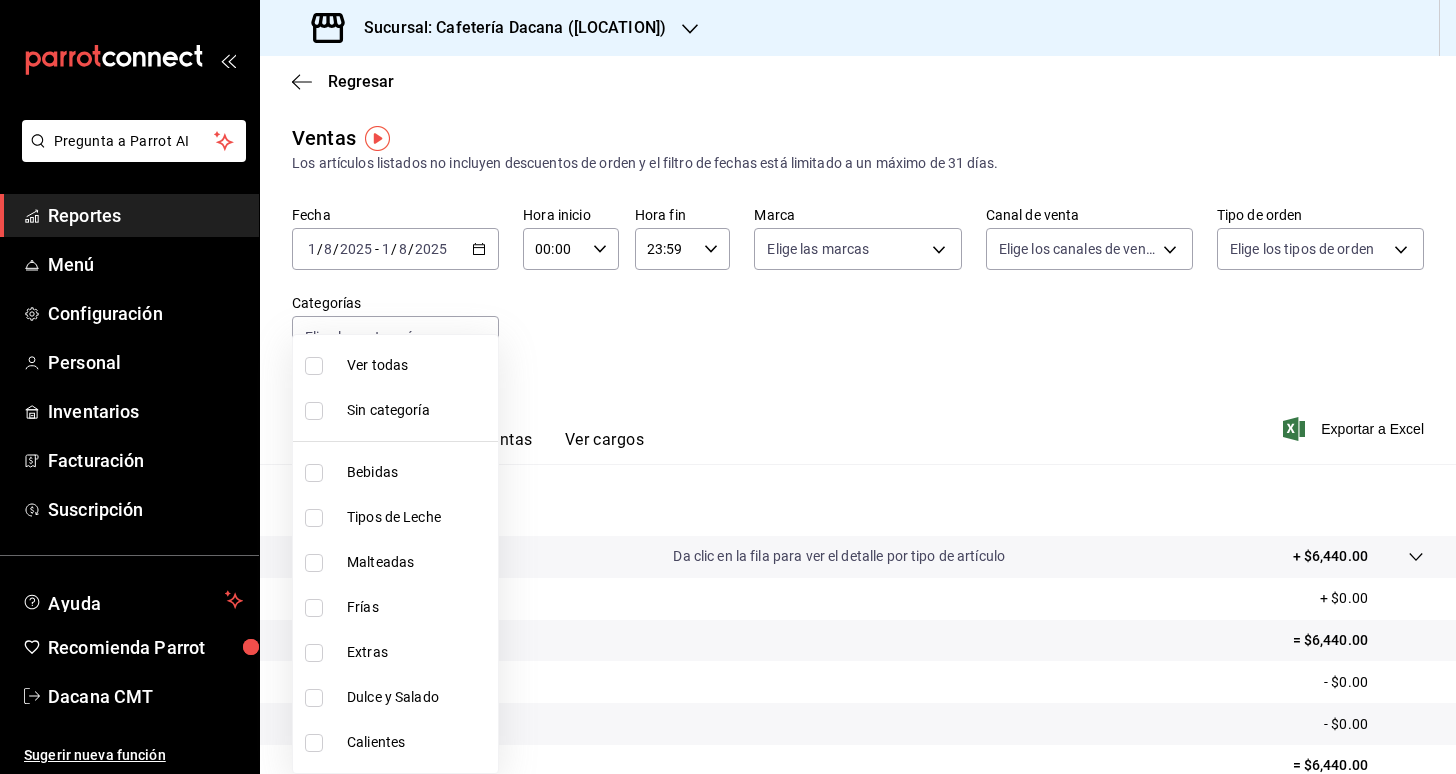click on "Dulce y Salado" at bounding box center [395, 697] 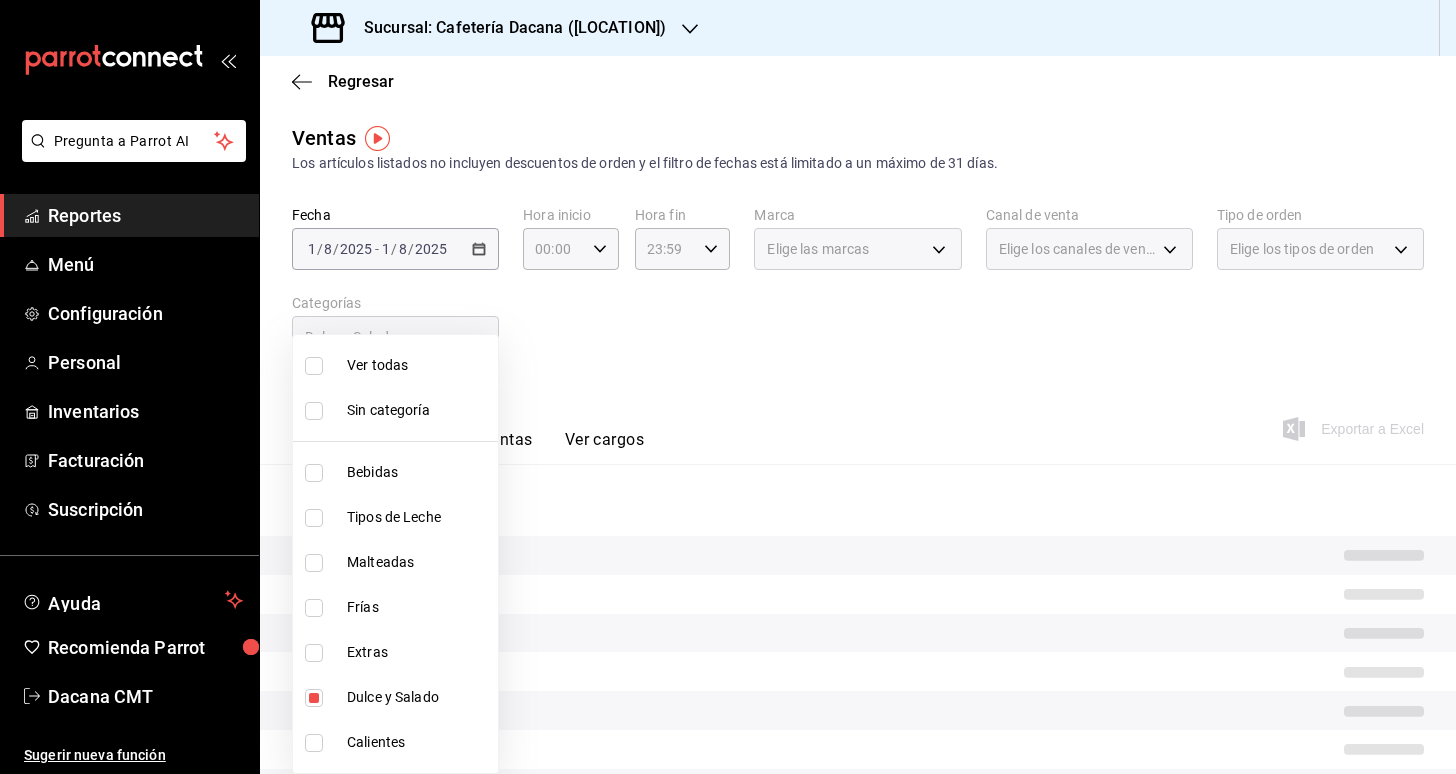 click at bounding box center [728, 387] 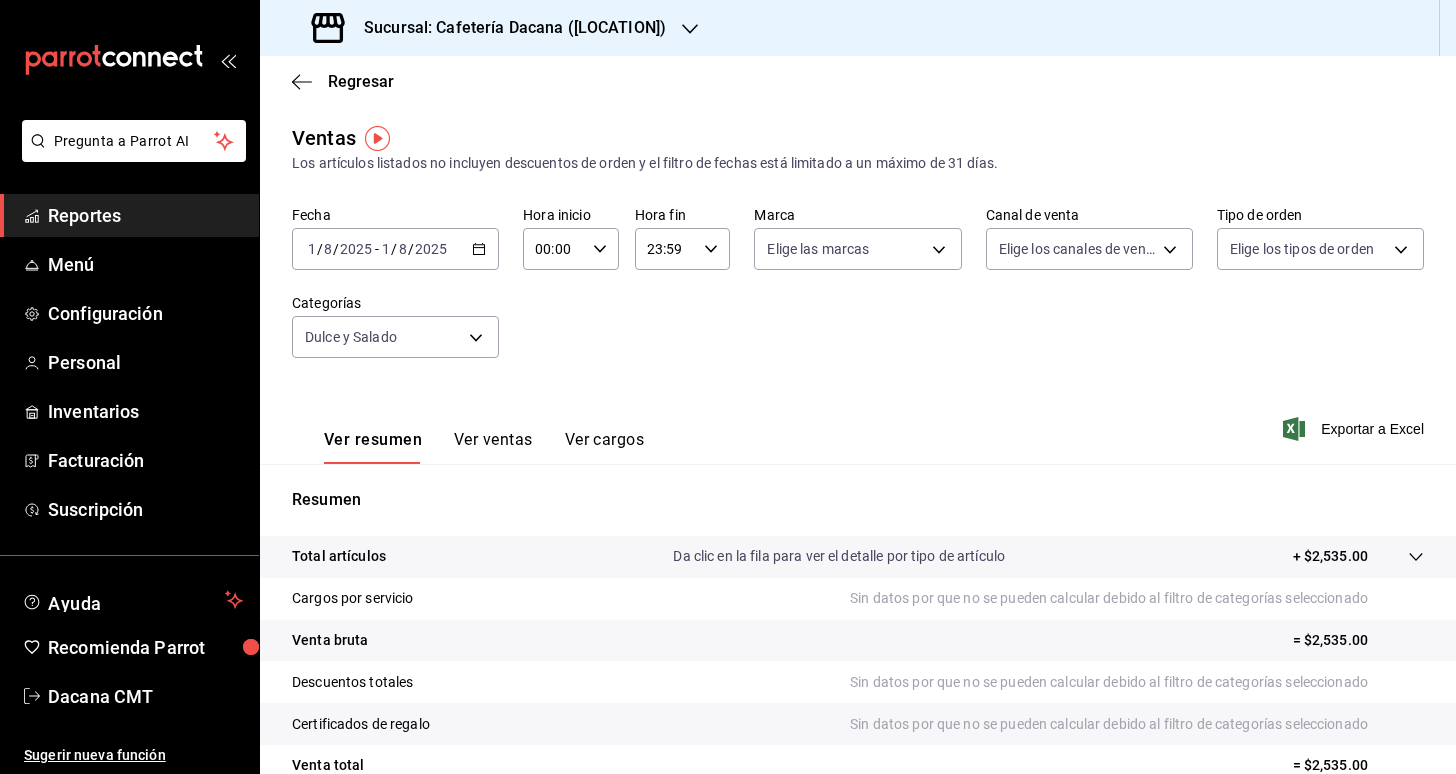 click on "Ver ventas" at bounding box center [493, 447] 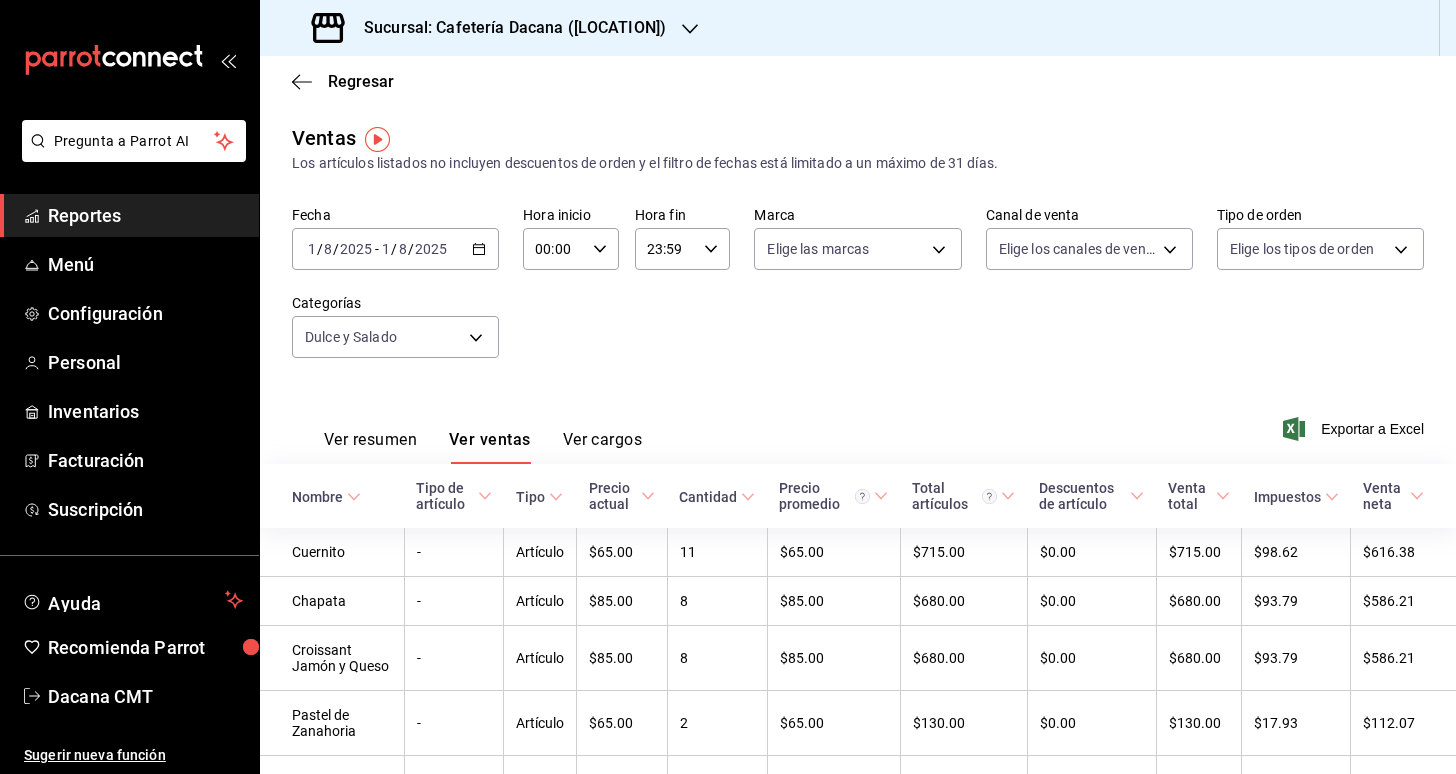 scroll, scrollTop: 0, scrollLeft: 0, axis: both 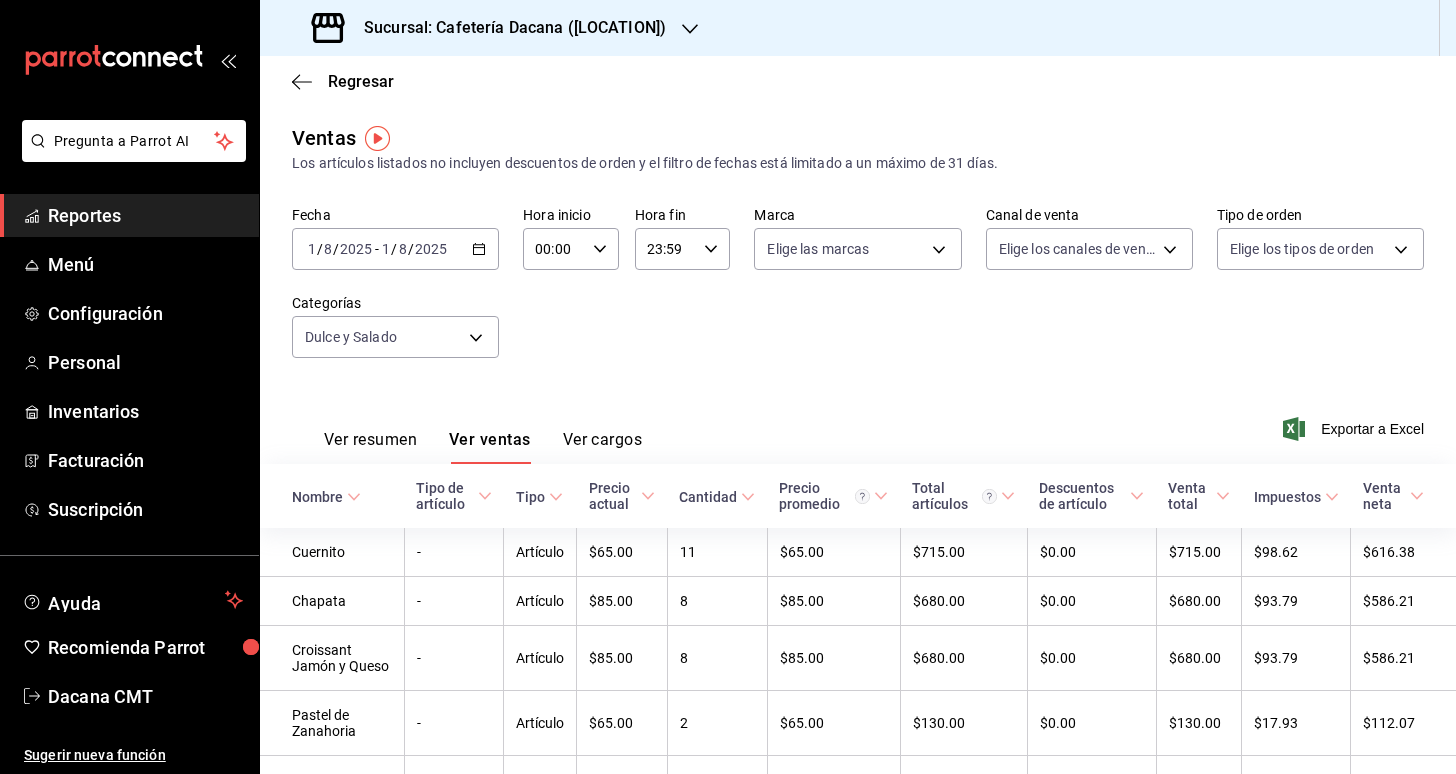 click on "Sucursal: Cafetería Dacana (Centro Médico)" at bounding box center [507, 28] 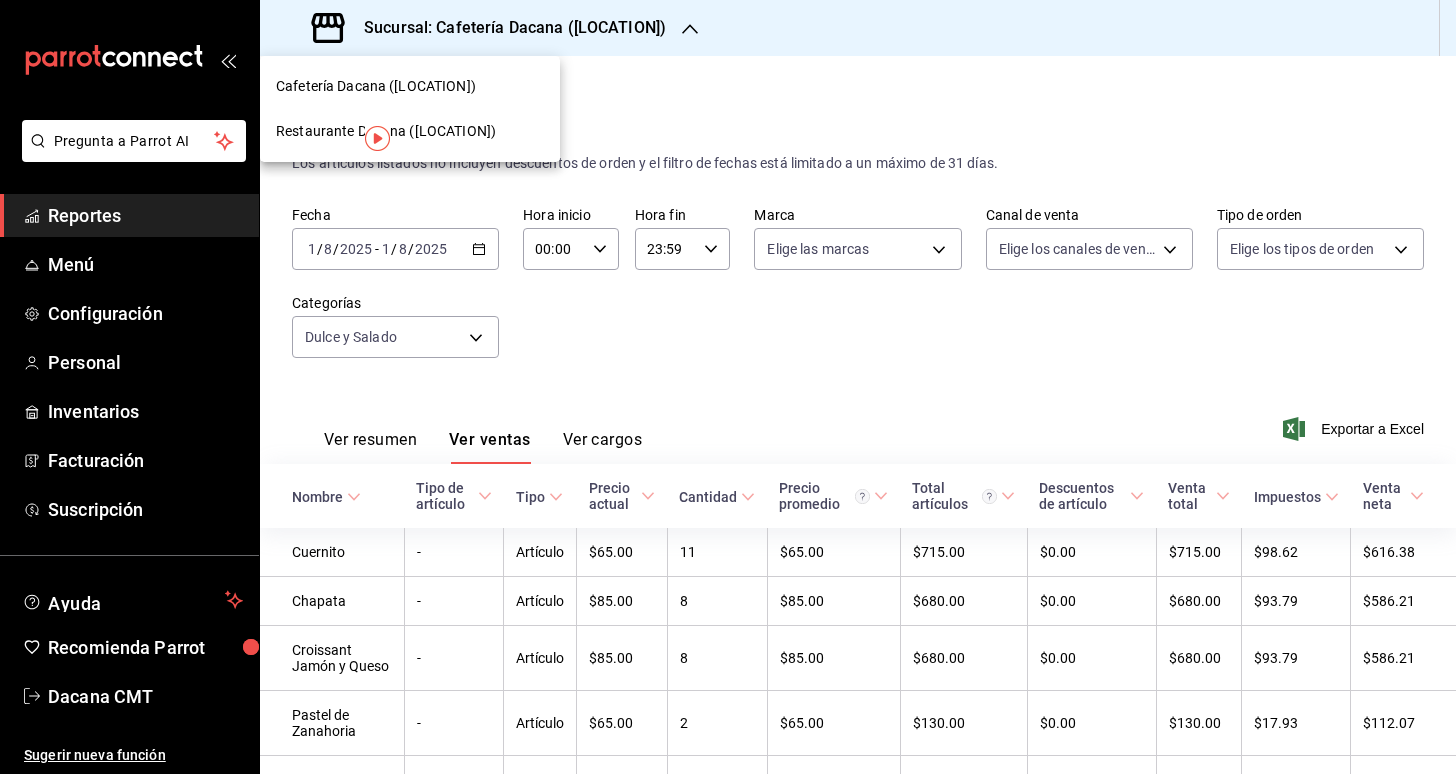 click on "Restaurante Dacana (Centro Médico)" at bounding box center (386, 131) 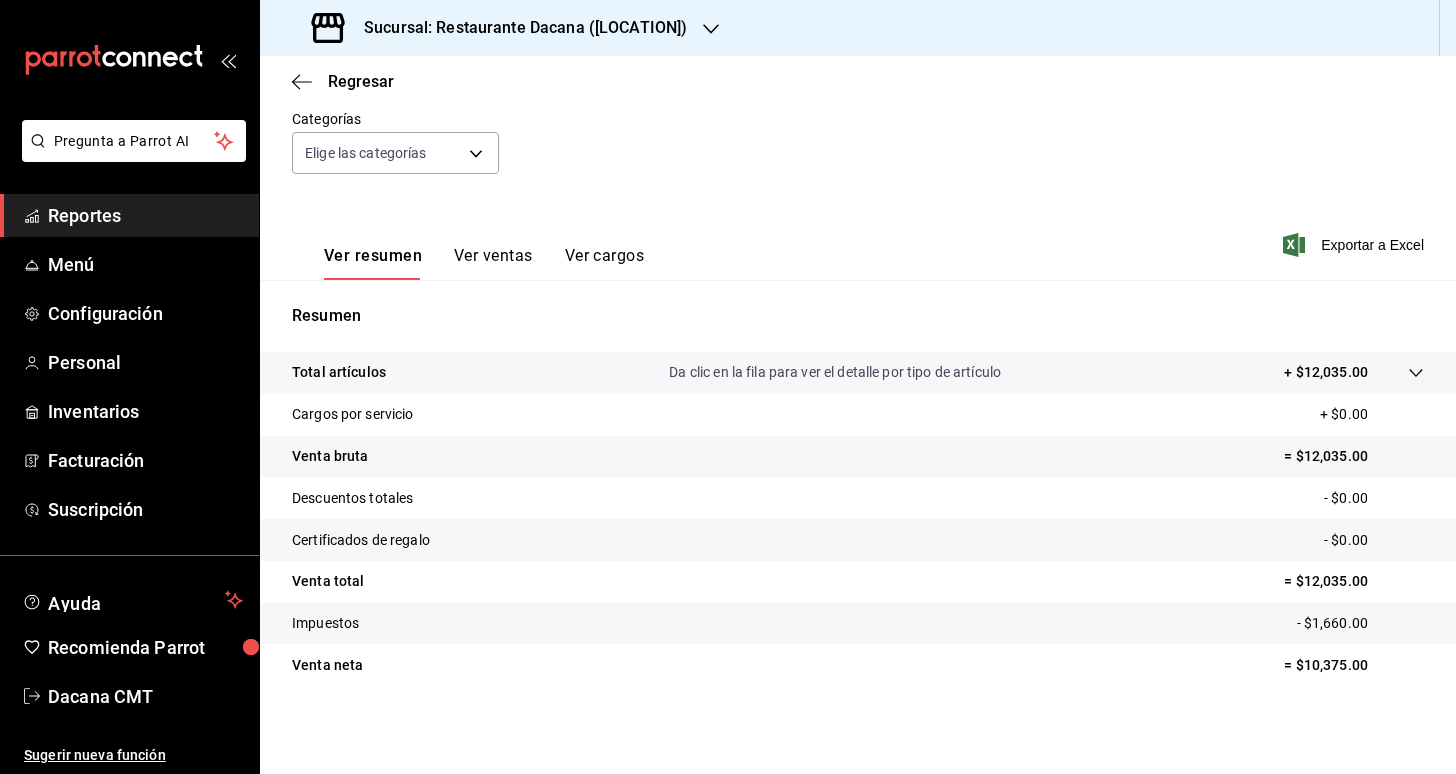 scroll, scrollTop: 49, scrollLeft: 0, axis: vertical 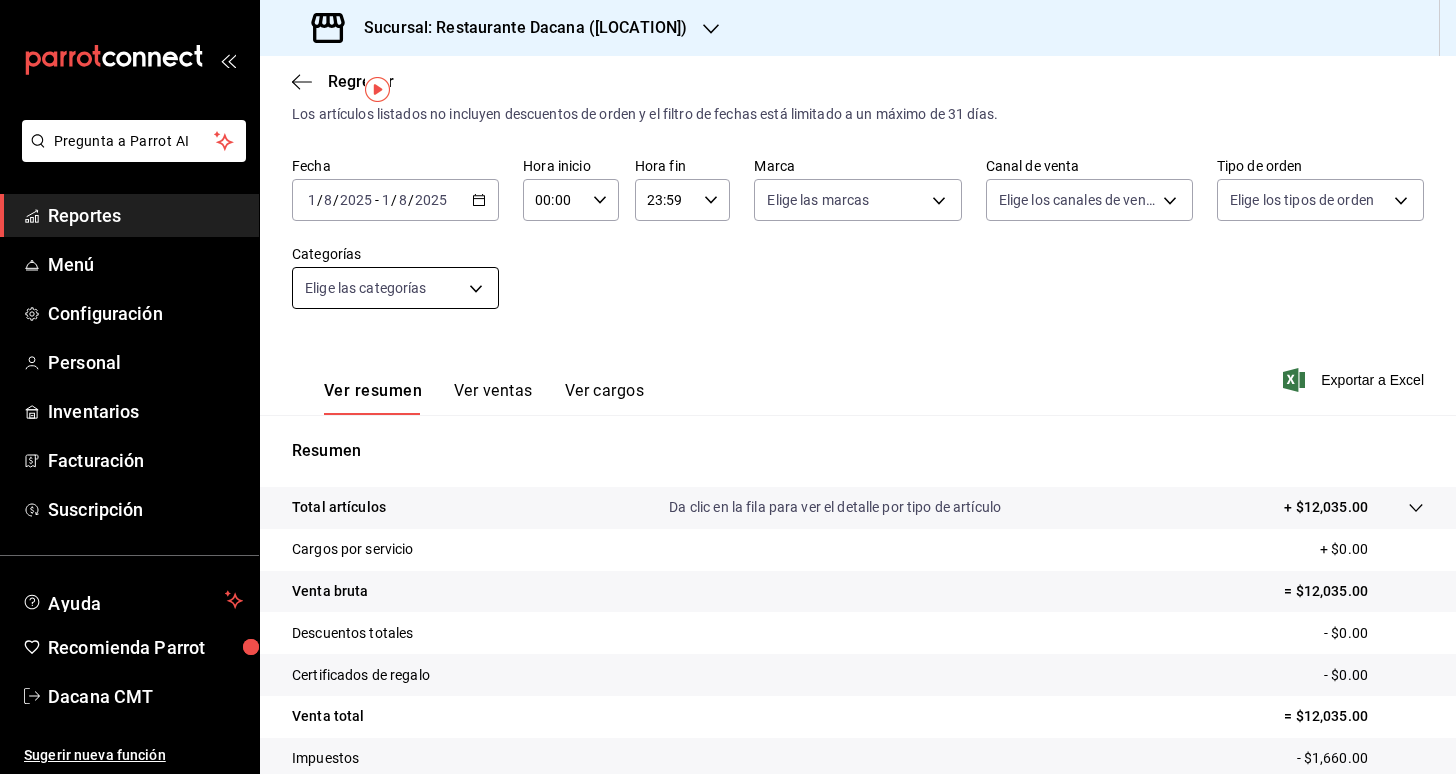 click on "Pregunta a Parrot AI Reportes   Menú   Configuración   Personal   Inventarios   Facturación   Suscripción   Ayuda Recomienda Parrot   Dacana CMT   Sugerir nueva función   Sucursal: Restaurante Dacana (Centro Médico) Regresar Ventas Los artículos listados no incluyen descuentos de orden y el filtro de fechas está limitado a un máximo de 31 días. Fecha 2025-08-01 1 / 8 / 2025 - 2025-08-01 1 / 8 / 2025 Hora inicio 00:00 Hora inicio Hora fin 23:59 Hora fin Marca Elige las marcas Canal de venta Elige los canales de venta Tipo de orden Elige los tipos de orden Categorías Elige las categorías Ver resumen Ver ventas Ver cargos Exportar a Excel Resumen Total artículos Da clic en la fila para ver el detalle por tipo de artículo + $12,035.00 Cargos por servicio + $0.00 Venta bruta = $12,035.00 Descuentos totales - $0.00 Certificados de regalo - $0.00 Venta total = $12,035.00 Impuestos - $1,660.00 Venta neta = $10,375.00 GANA 1 MES GRATIS EN TU SUSCRIPCIÓN AQUÍ Ver video tutorial Ir a video Reportes" at bounding box center [728, 387] 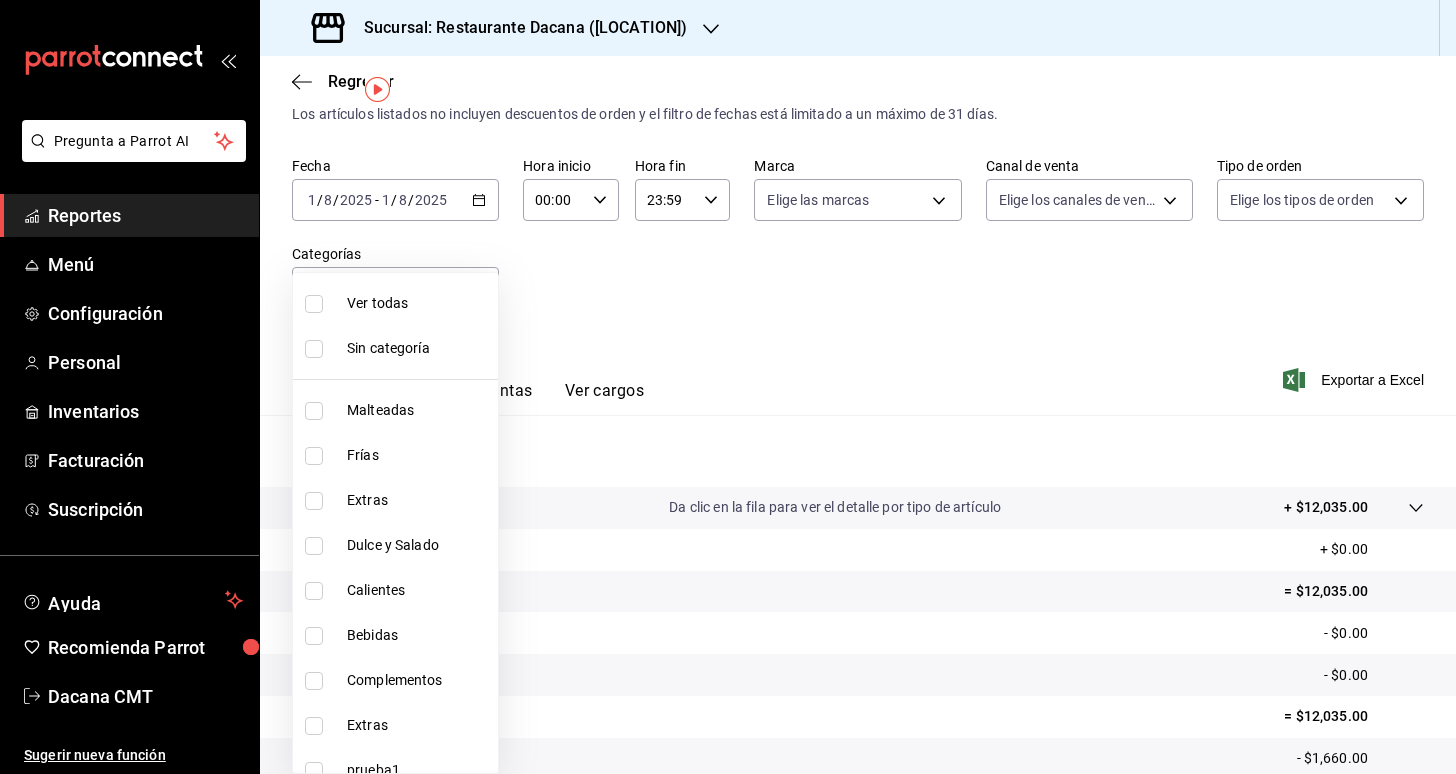 click on "Dulce y Salado" at bounding box center [418, 545] 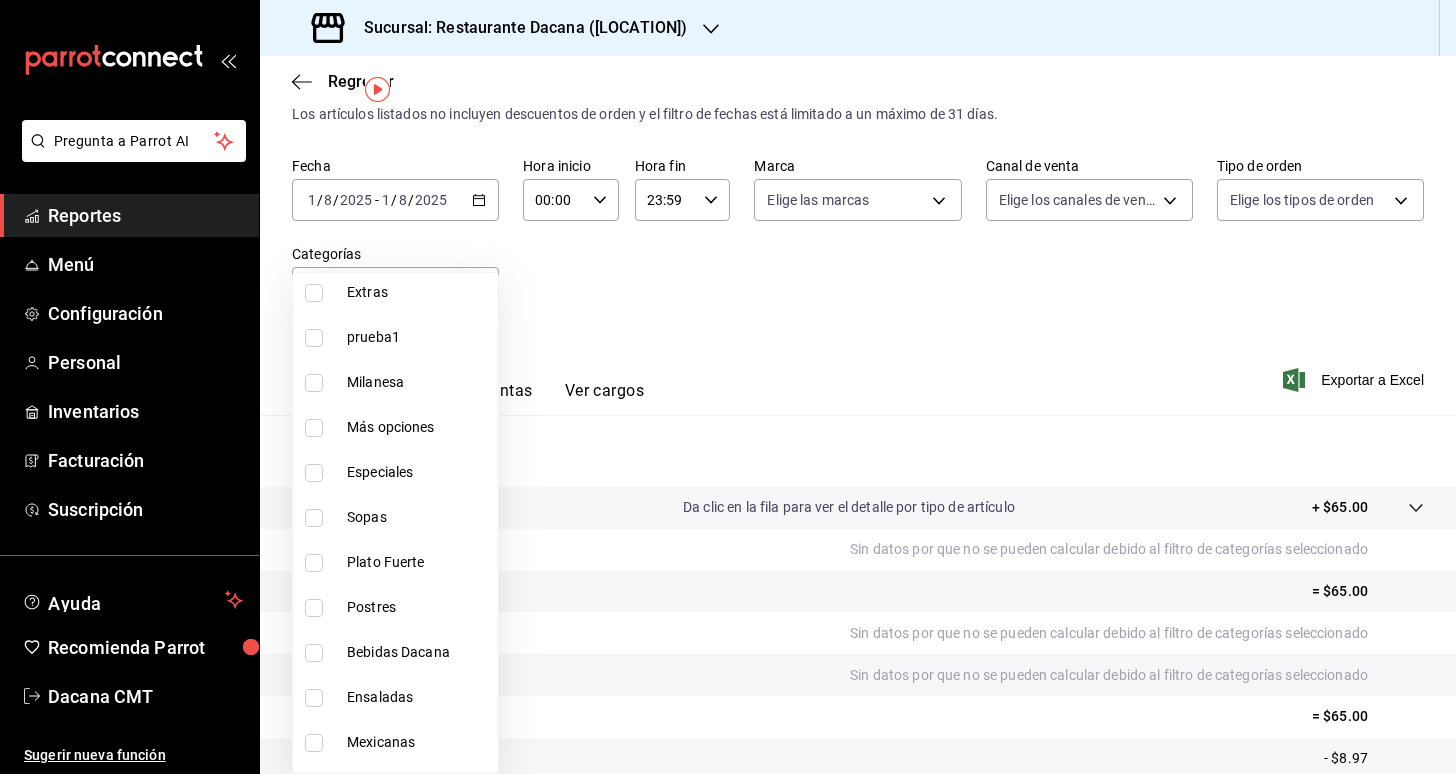scroll, scrollTop: 492, scrollLeft: 0, axis: vertical 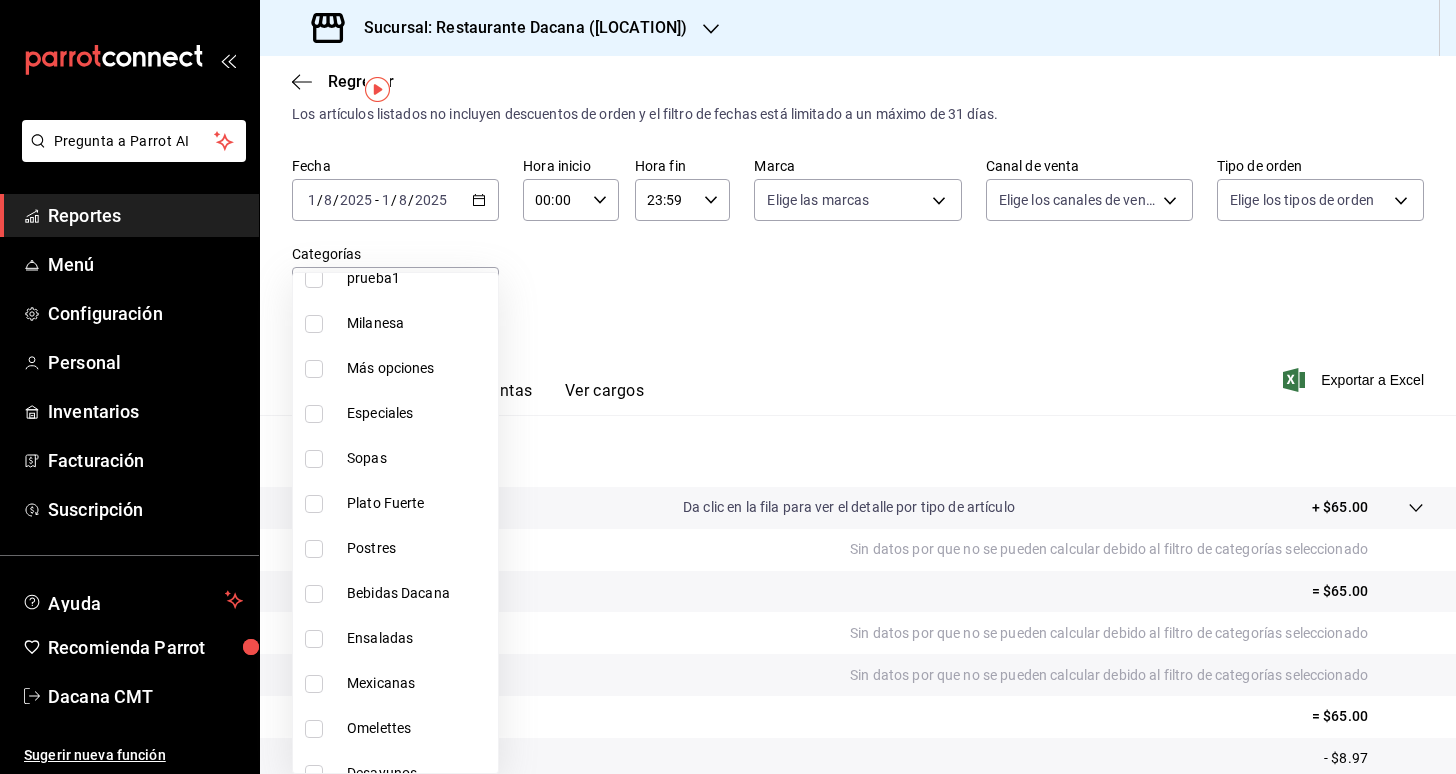 click on "Postres" at bounding box center (418, 548) 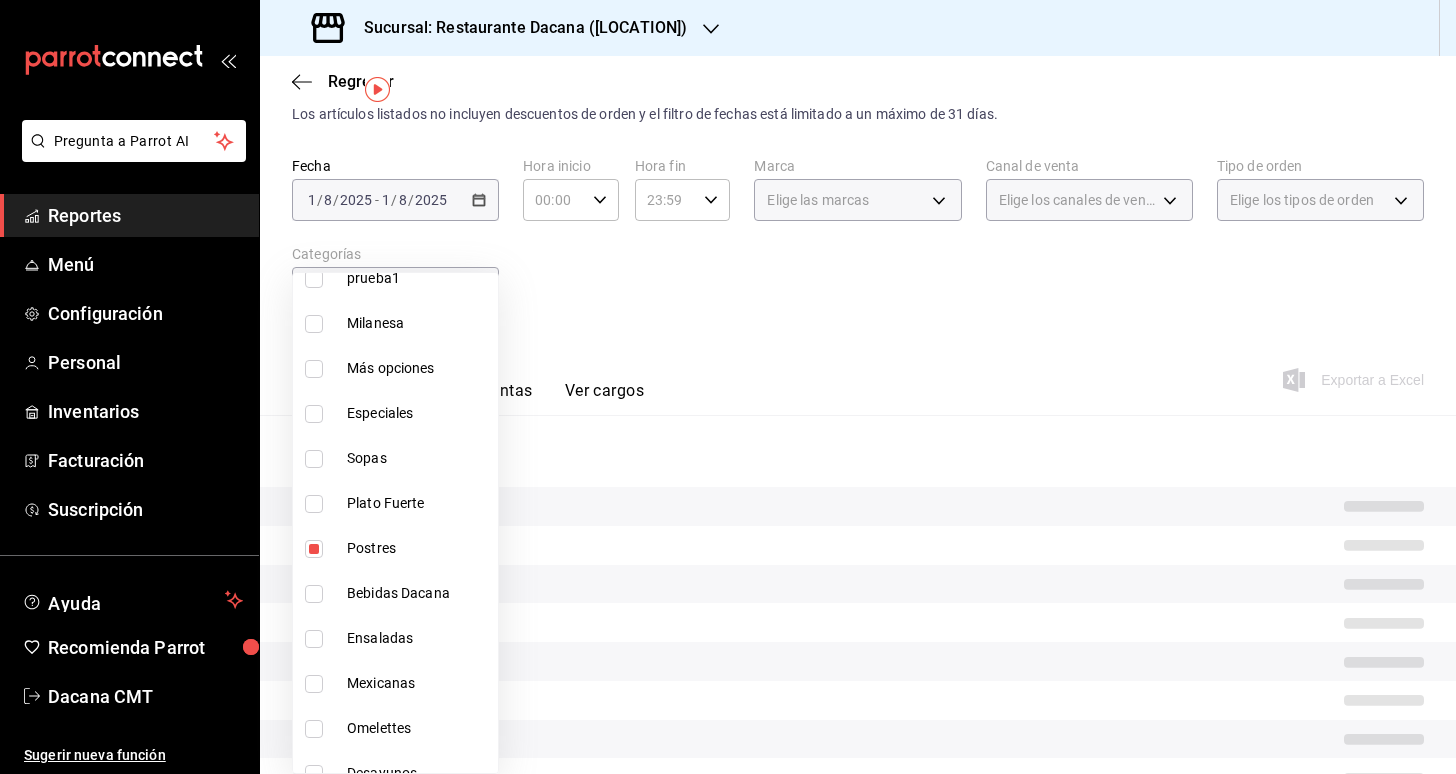 click at bounding box center [728, 387] 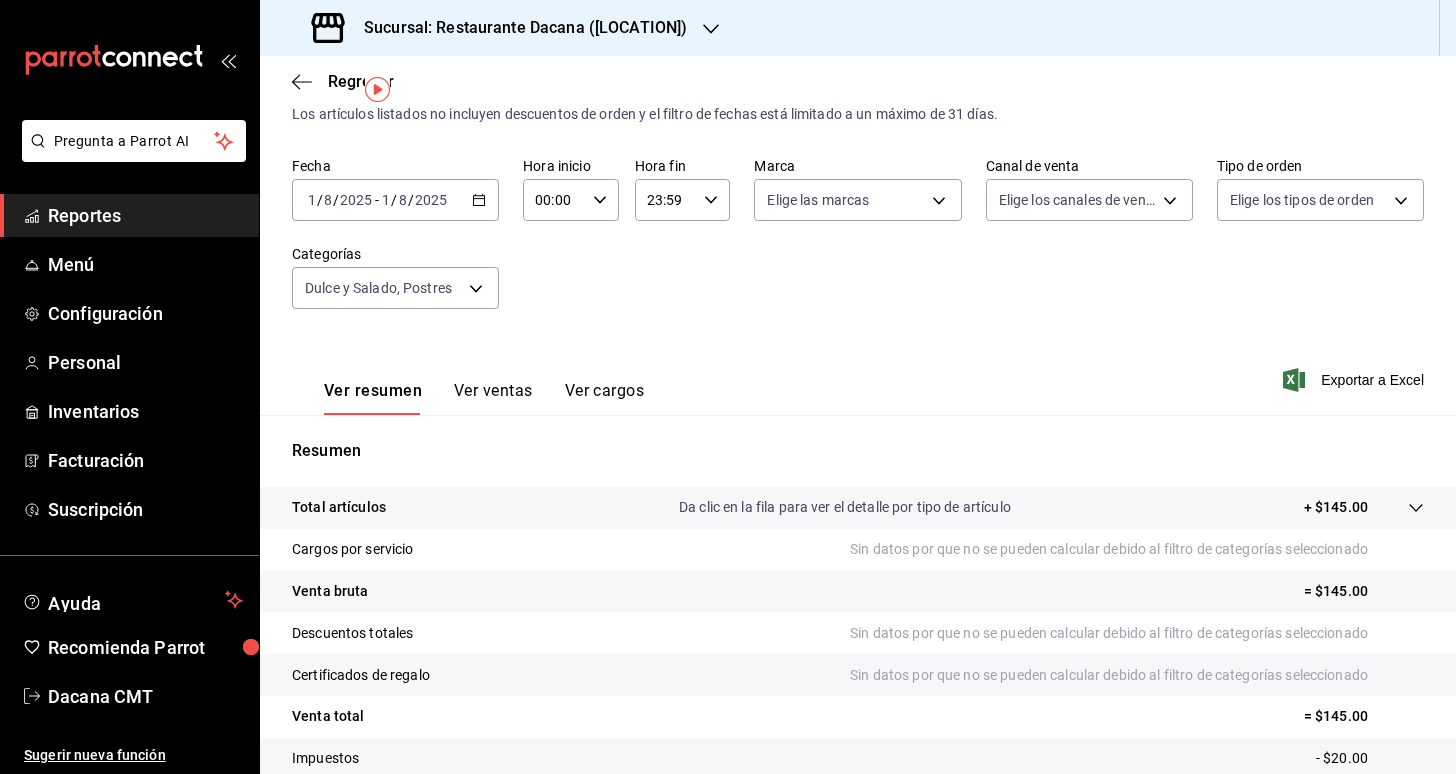click on "Ver ventas" at bounding box center (493, 398) 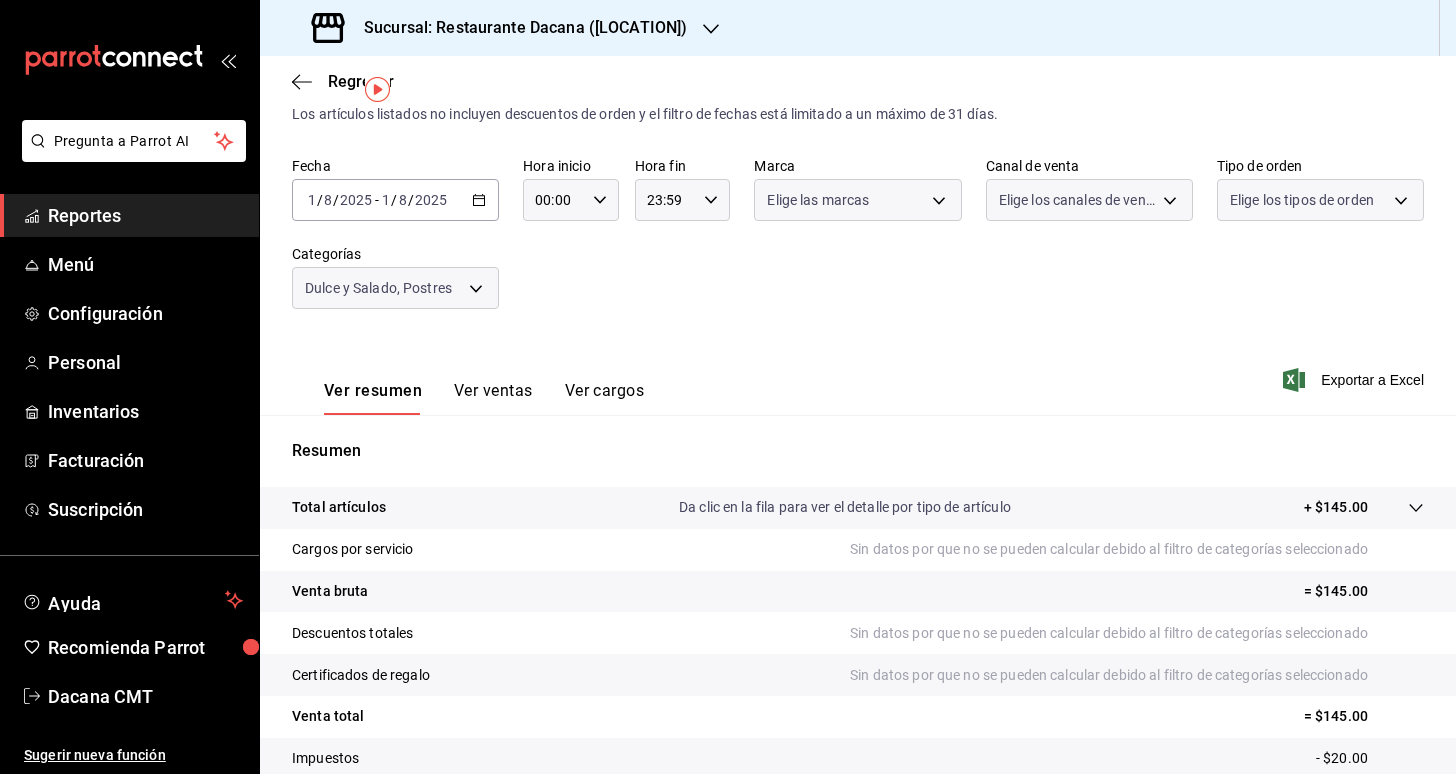 scroll, scrollTop: 0, scrollLeft: 0, axis: both 